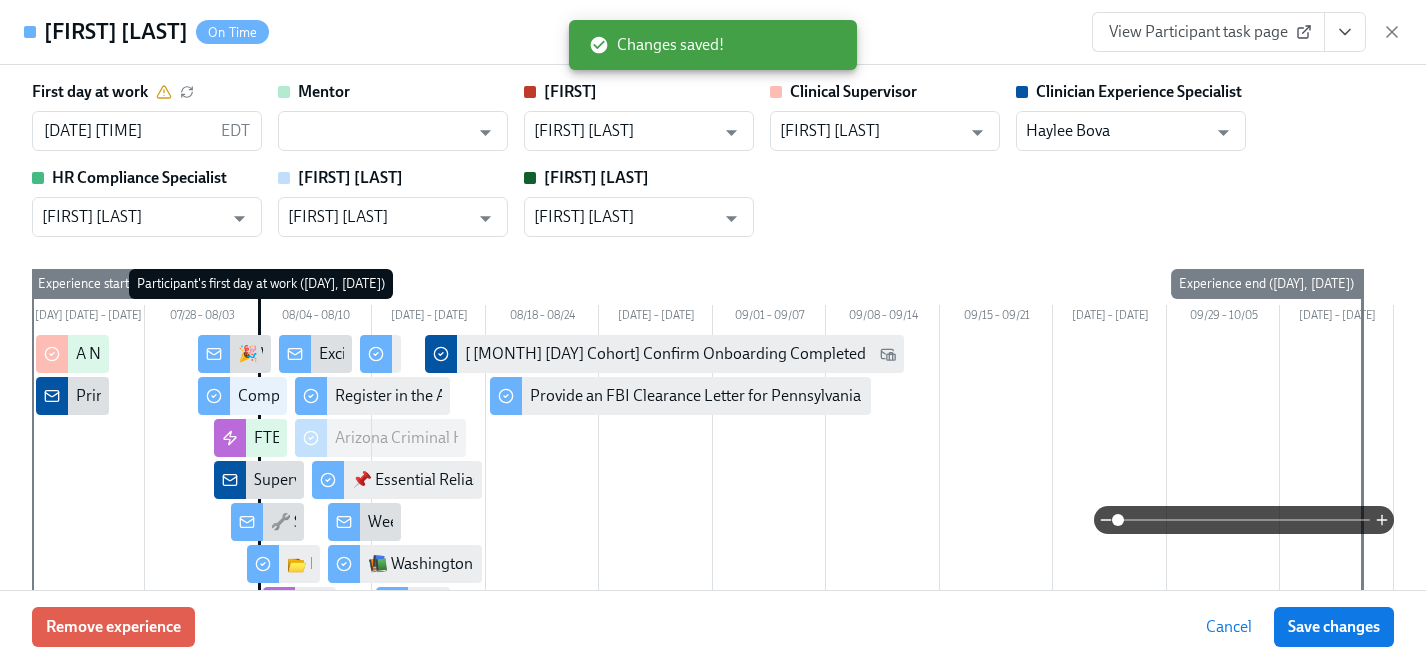 scroll, scrollTop: 0, scrollLeft: 0, axis: both 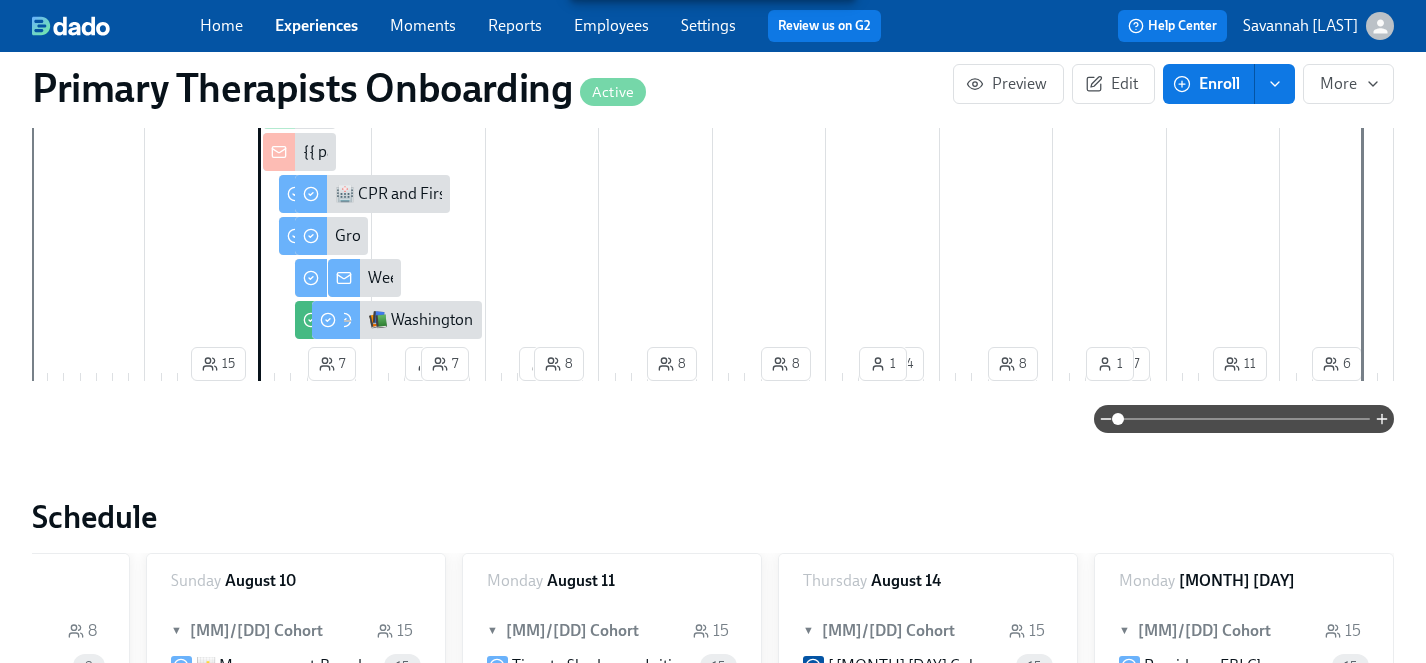 click on "Experiences" at bounding box center (316, 25) 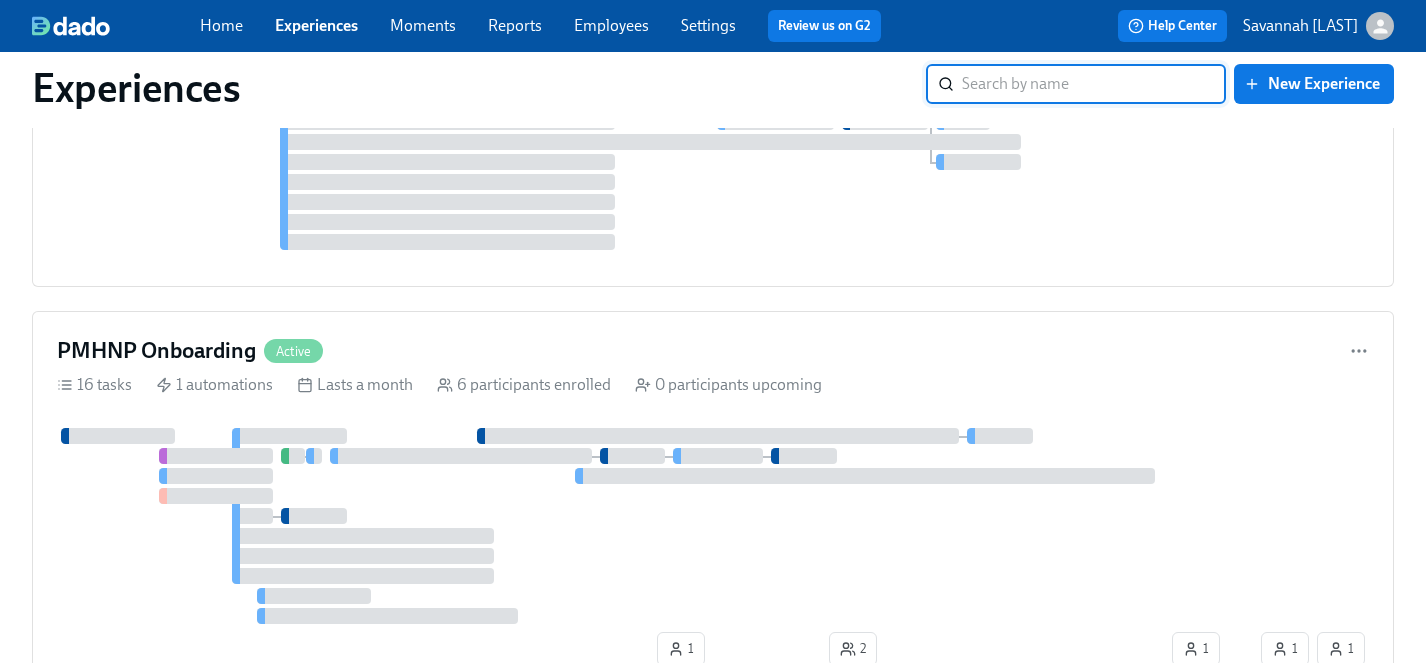 scroll, scrollTop: 6876, scrollLeft: 0, axis: vertical 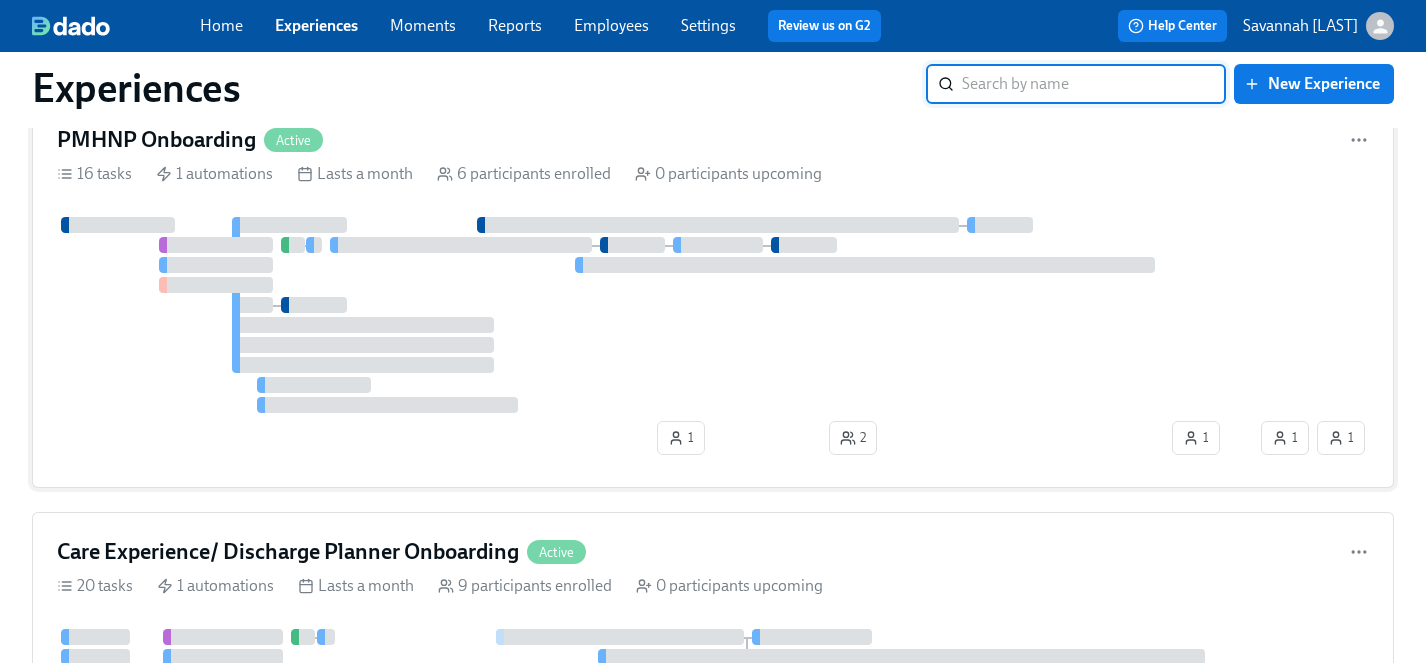 click at bounding box center (657, 315) 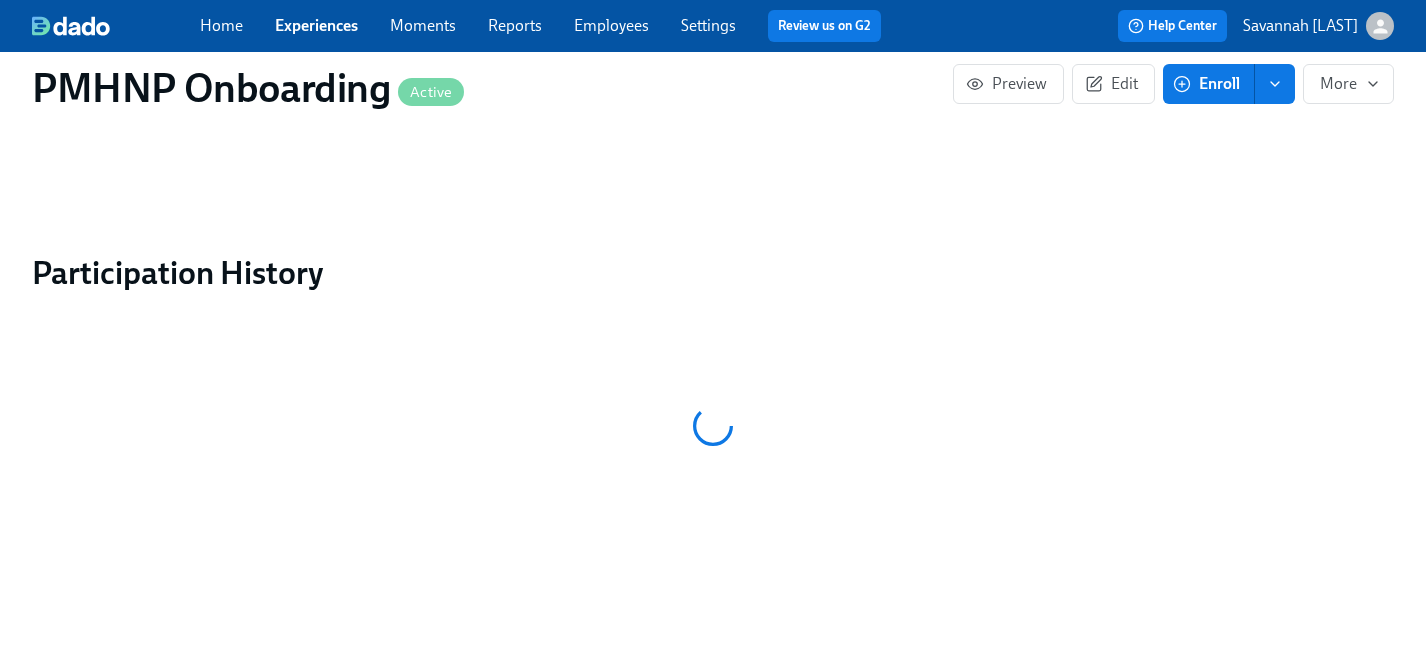 scroll, scrollTop: 0, scrollLeft: 0, axis: both 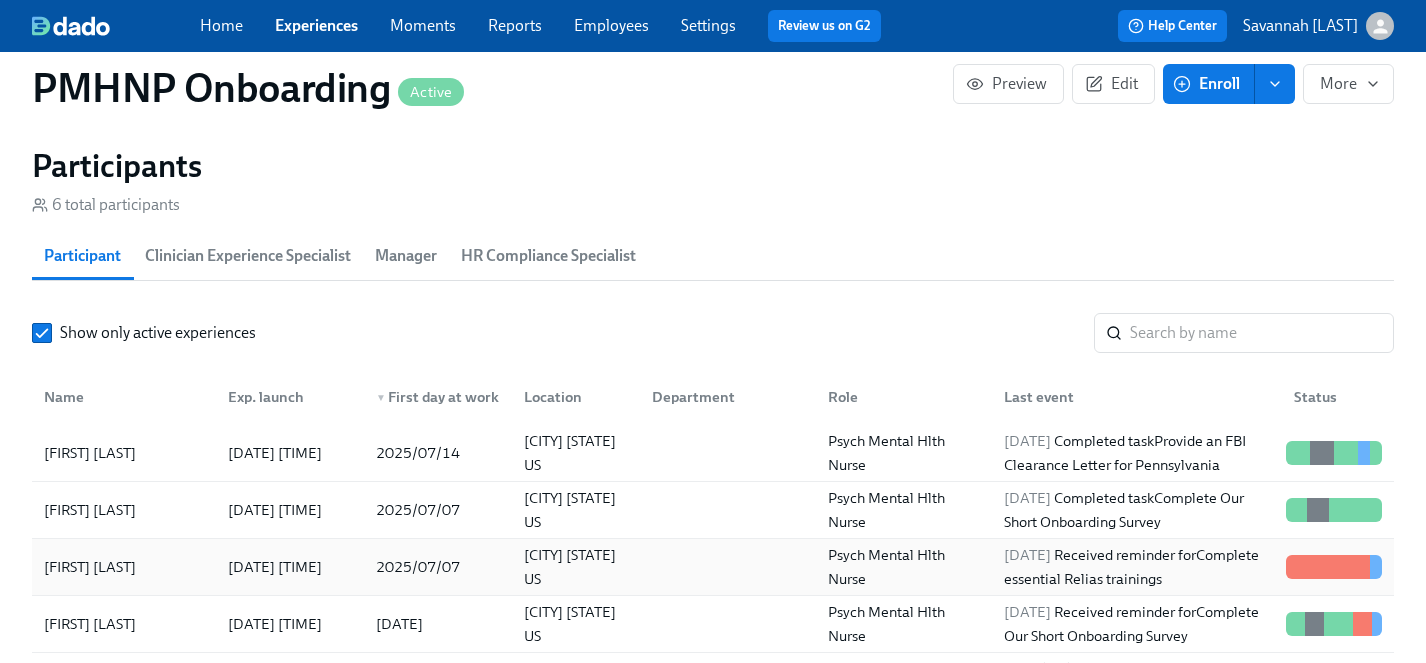 click on "[FIRST] [LAST]" at bounding box center (90, 567) 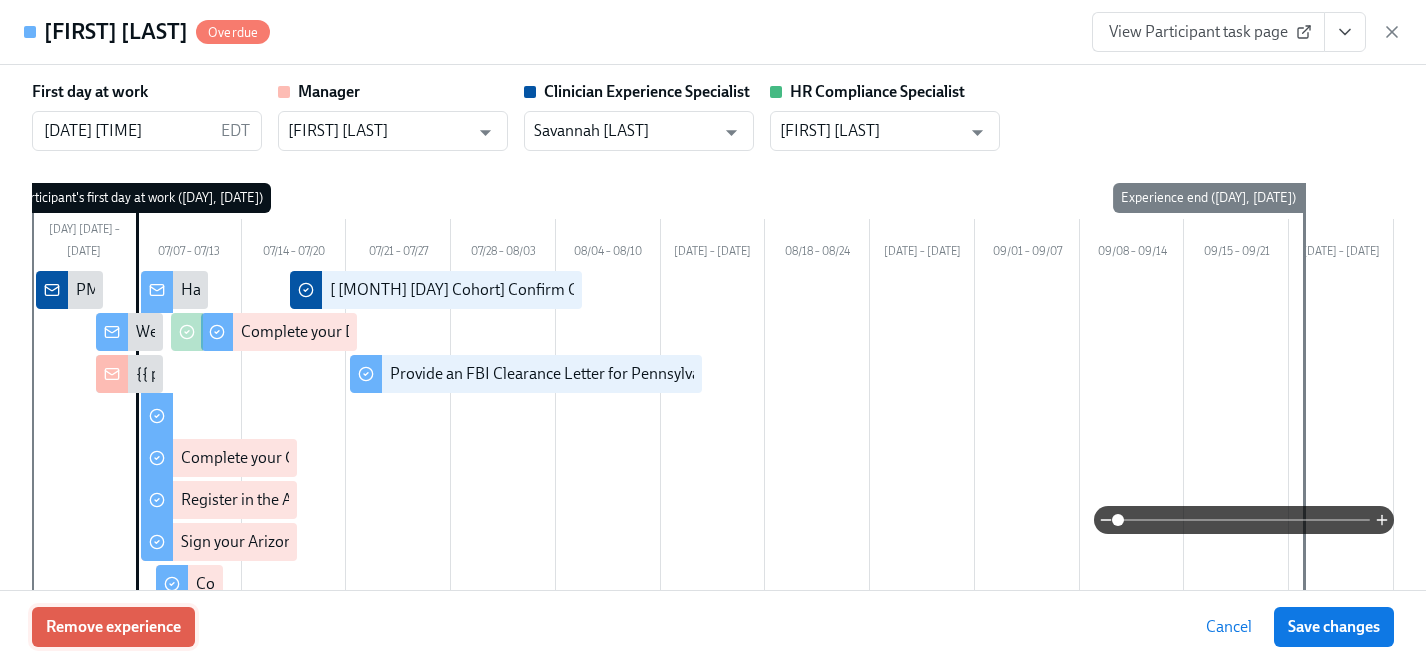 click on "Remove experience" at bounding box center (113, 627) 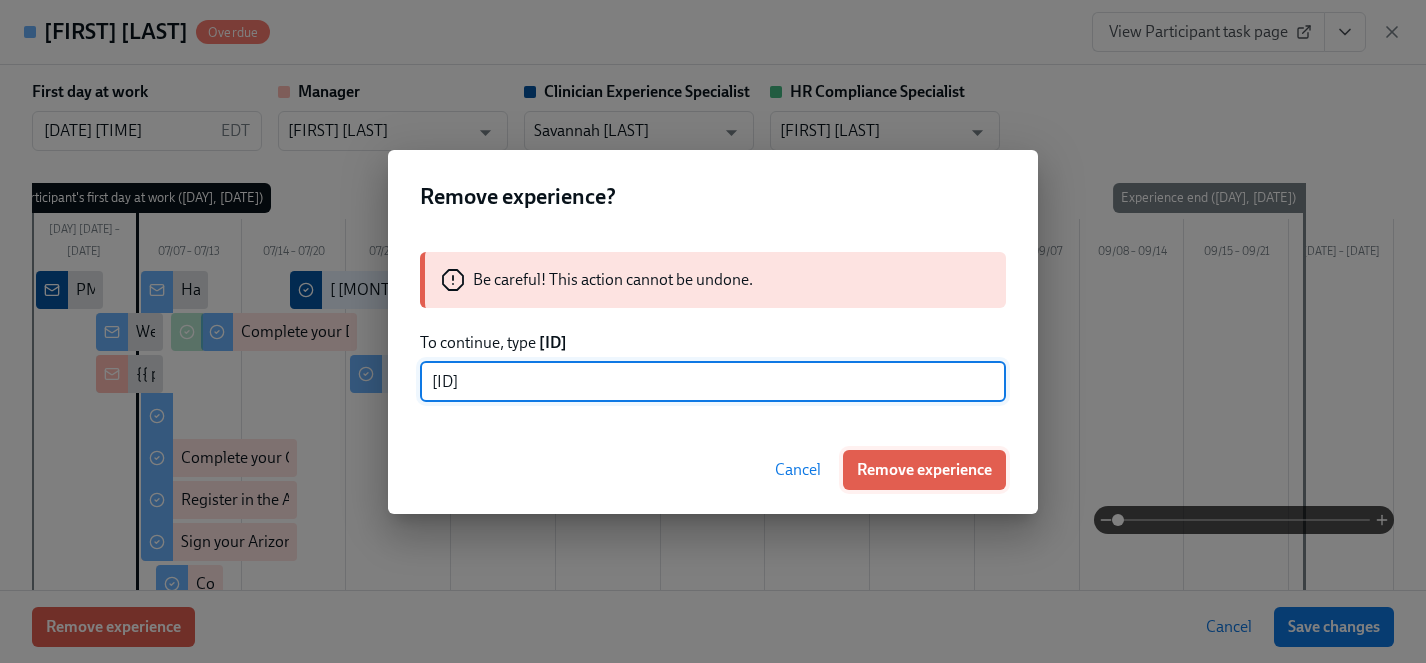 type on "[ID]" 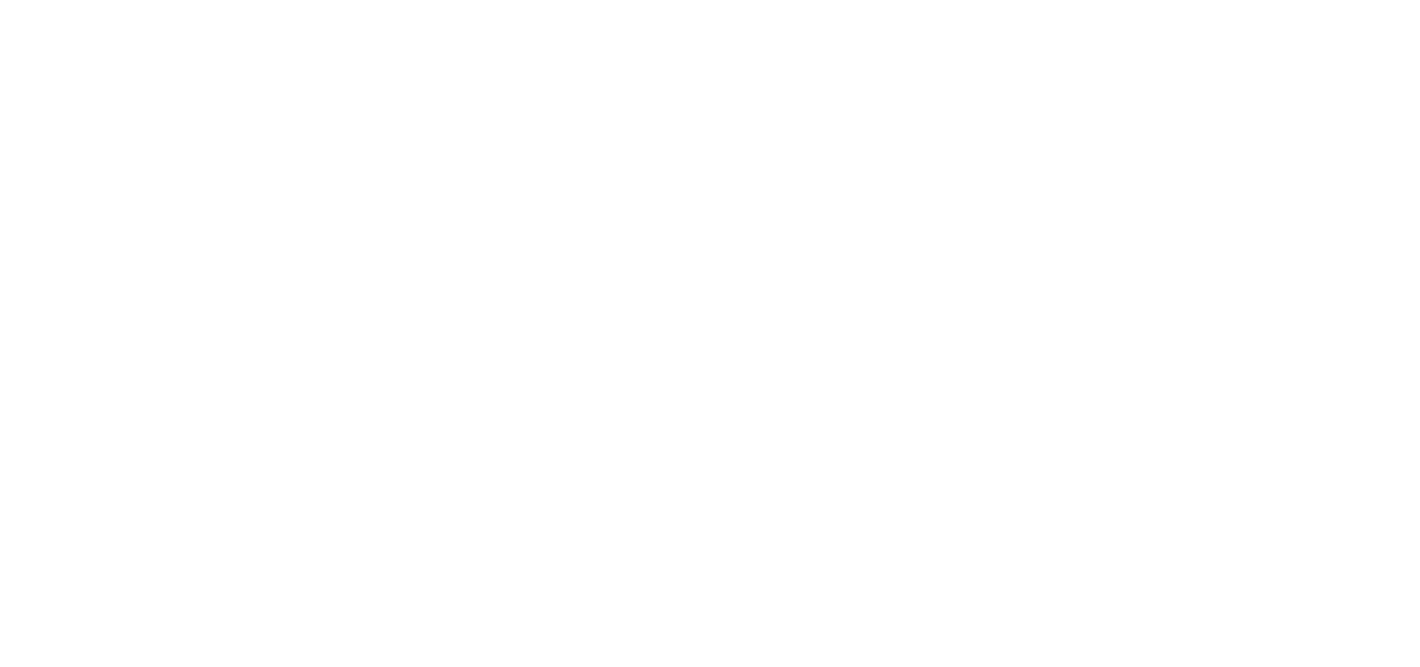 scroll, scrollTop: 0, scrollLeft: 0, axis: both 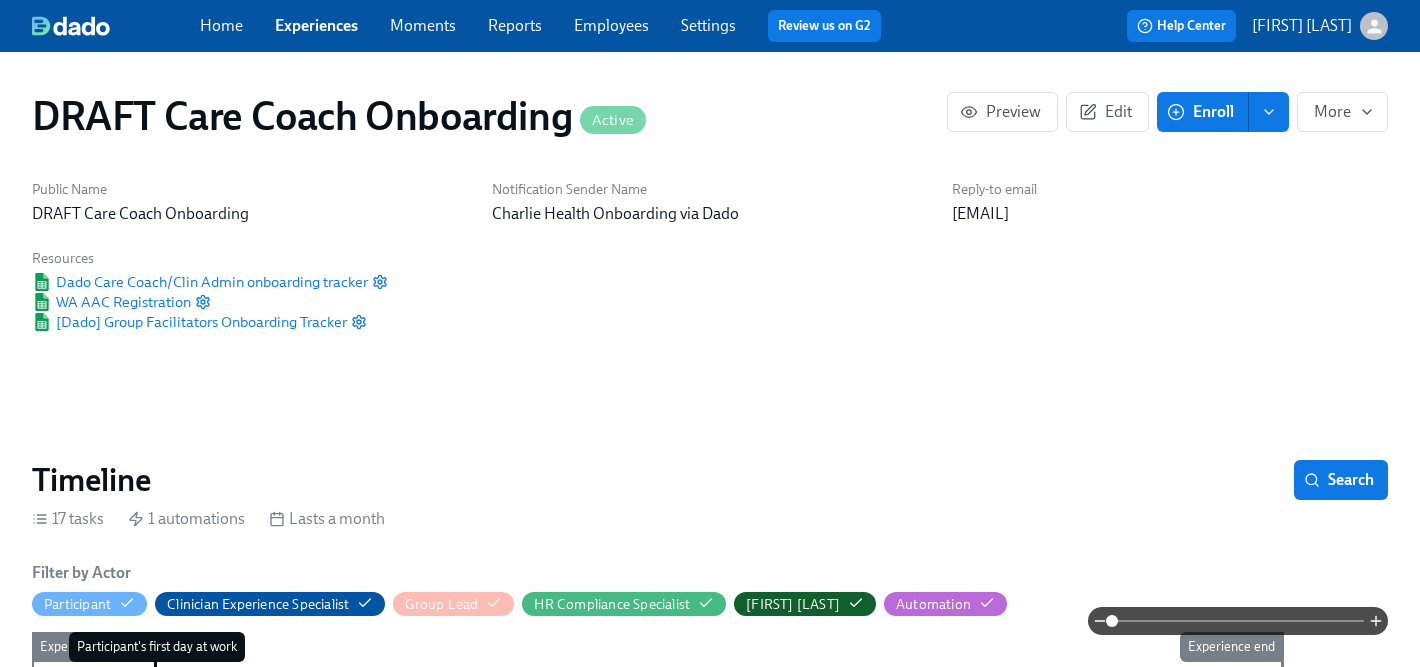 click on "Settings" at bounding box center [708, 25] 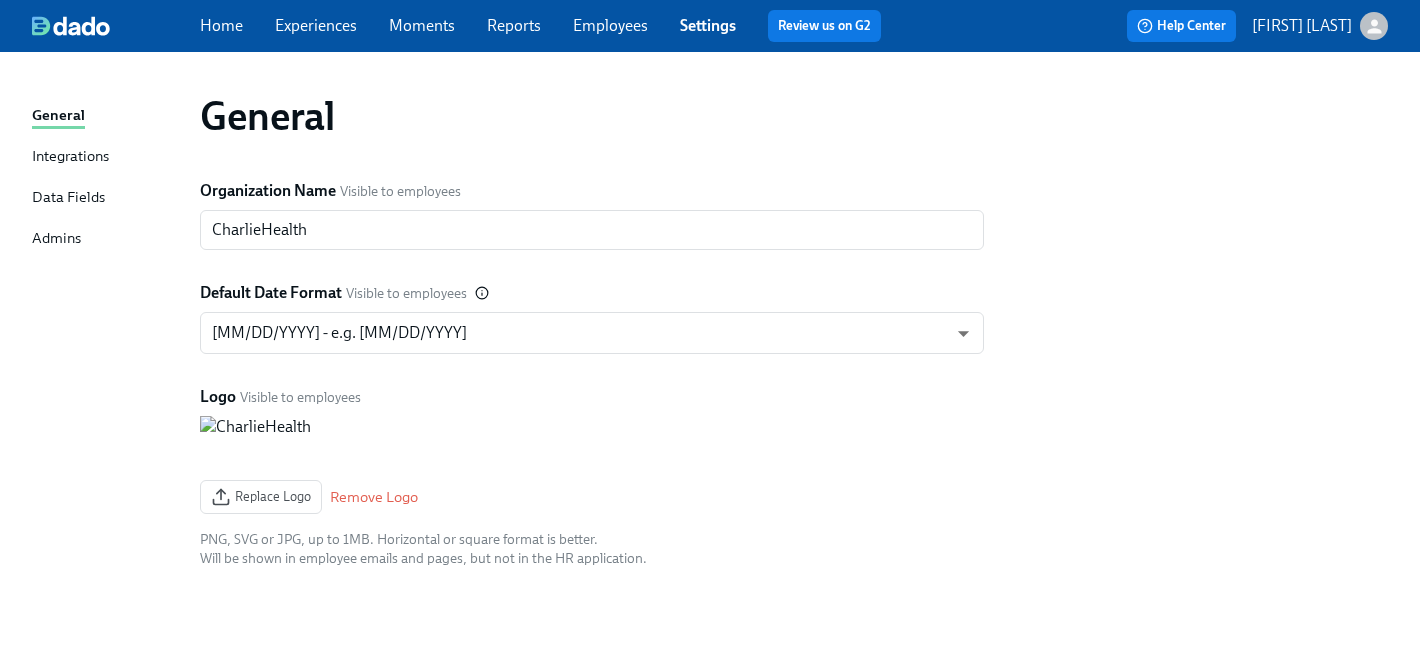 click on "Employees" at bounding box center [610, 25] 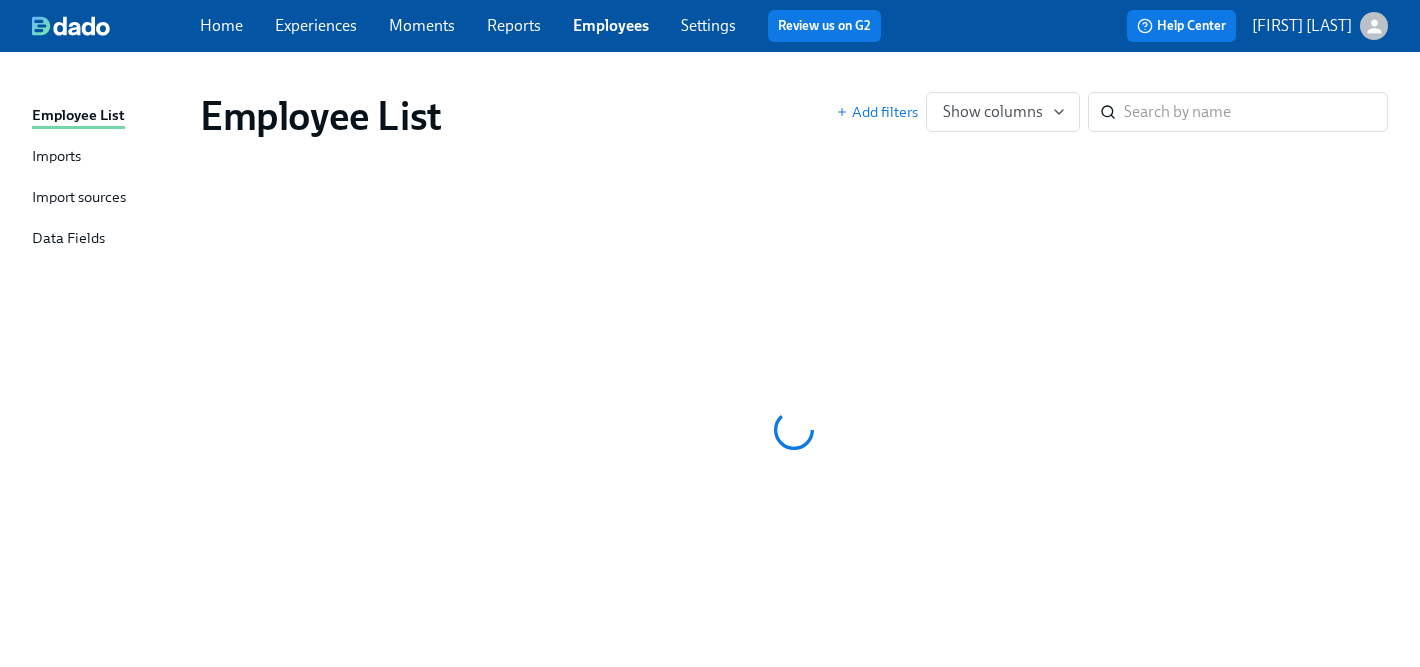 click on "Settings" at bounding box center (708, 25) 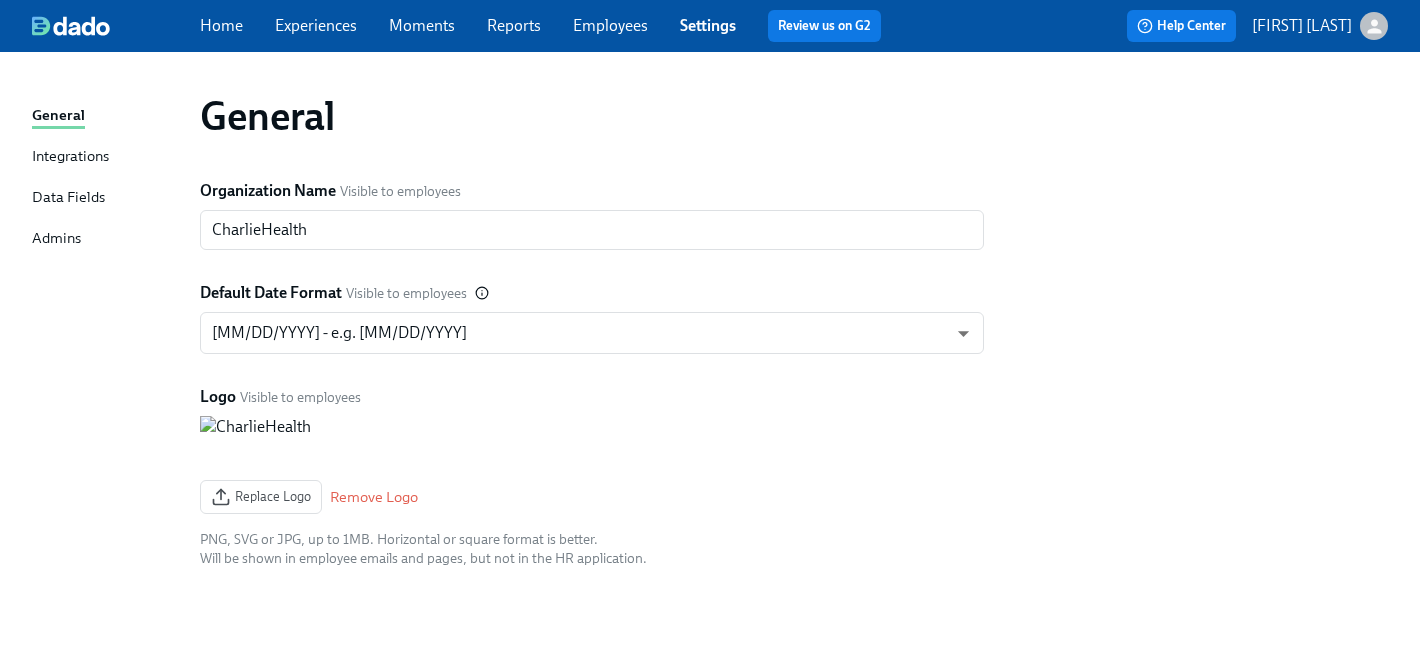 click on "Admins" at bounding box center [56, 239] 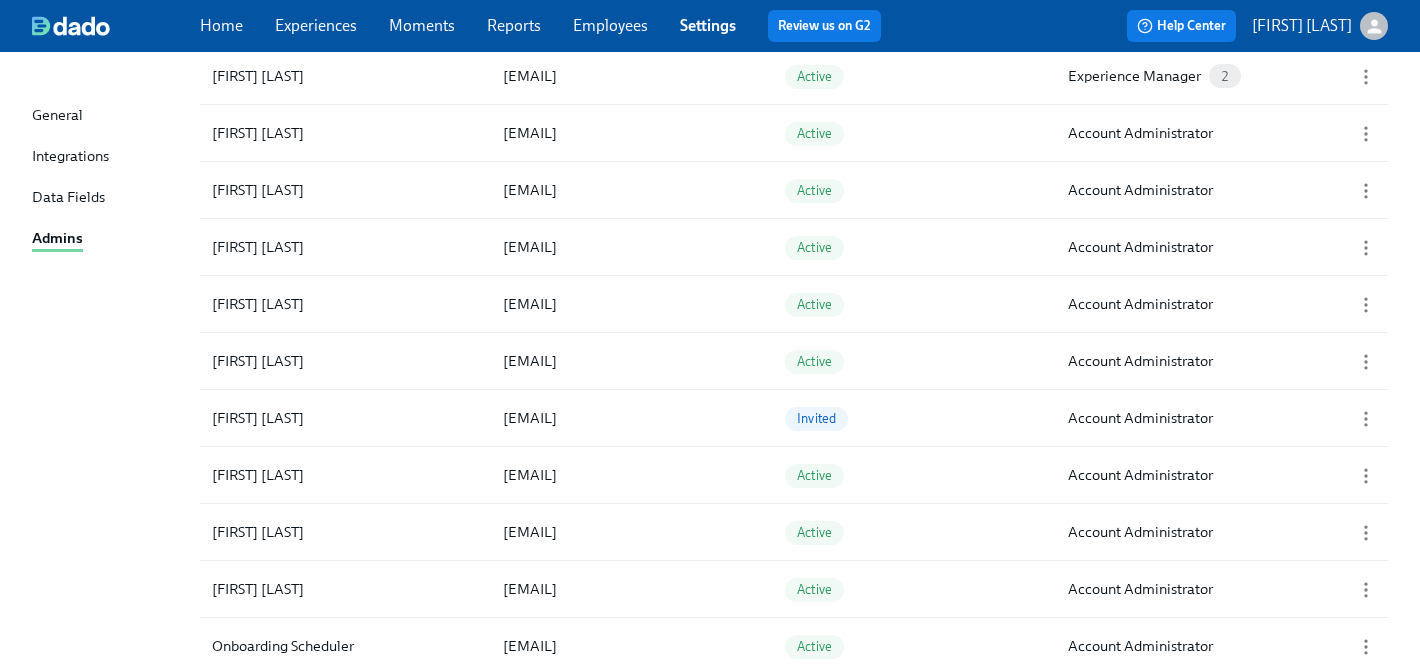 scroll, scrollTop: 1856, scrollLeft: 0, axis: vertical 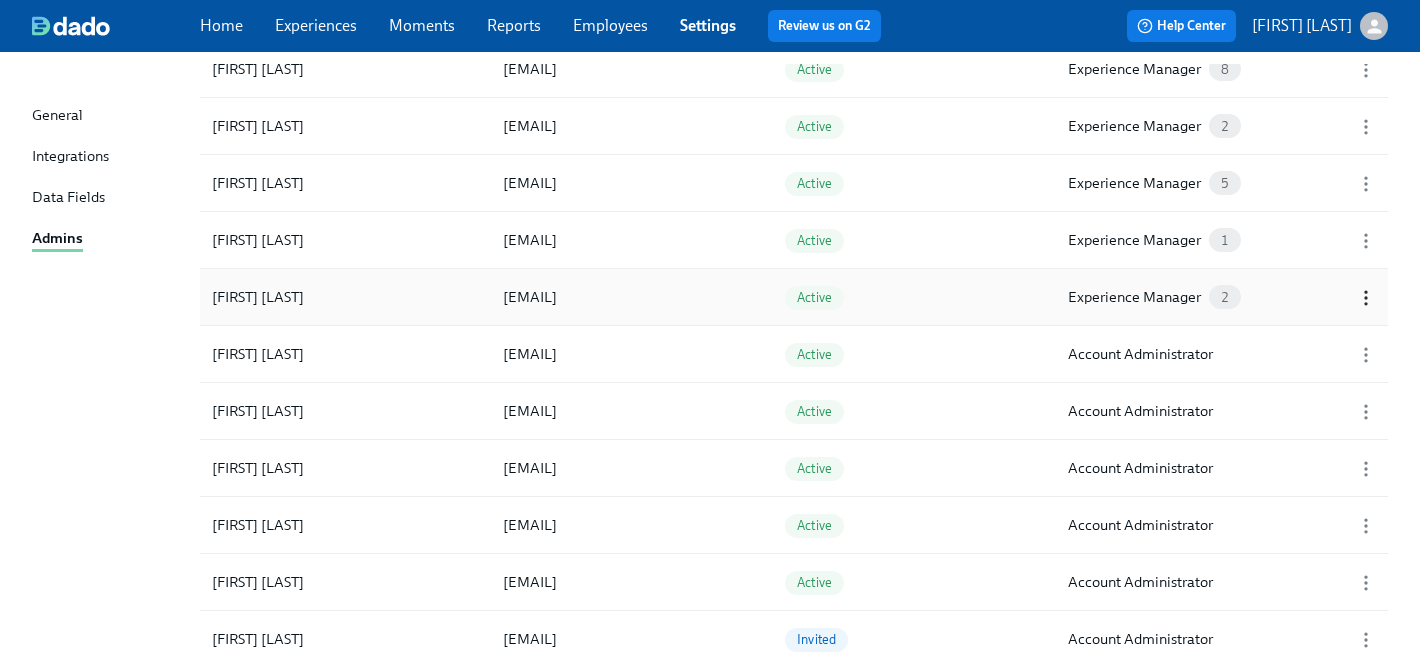 click 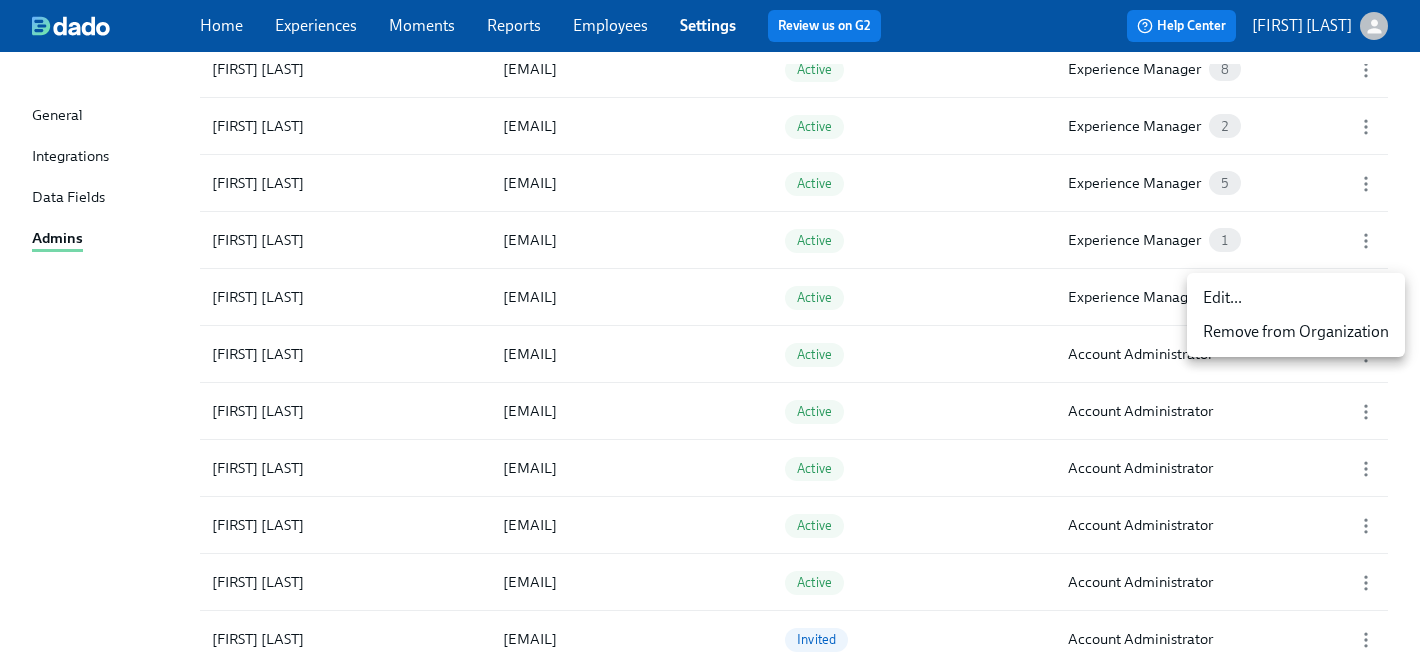 click on "Edit..." at bounding box center (1222, 298) 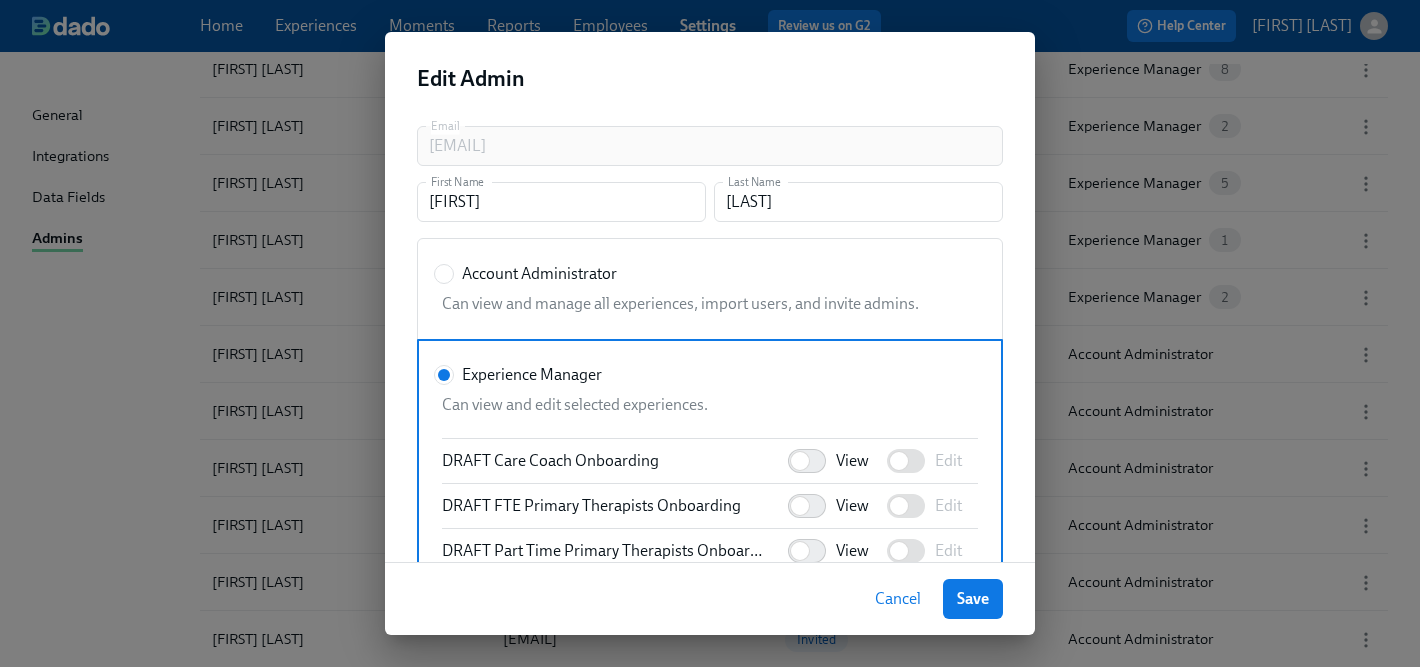 scroll, scrollTop: 1389, scrollLeft: 0, axis: vertical 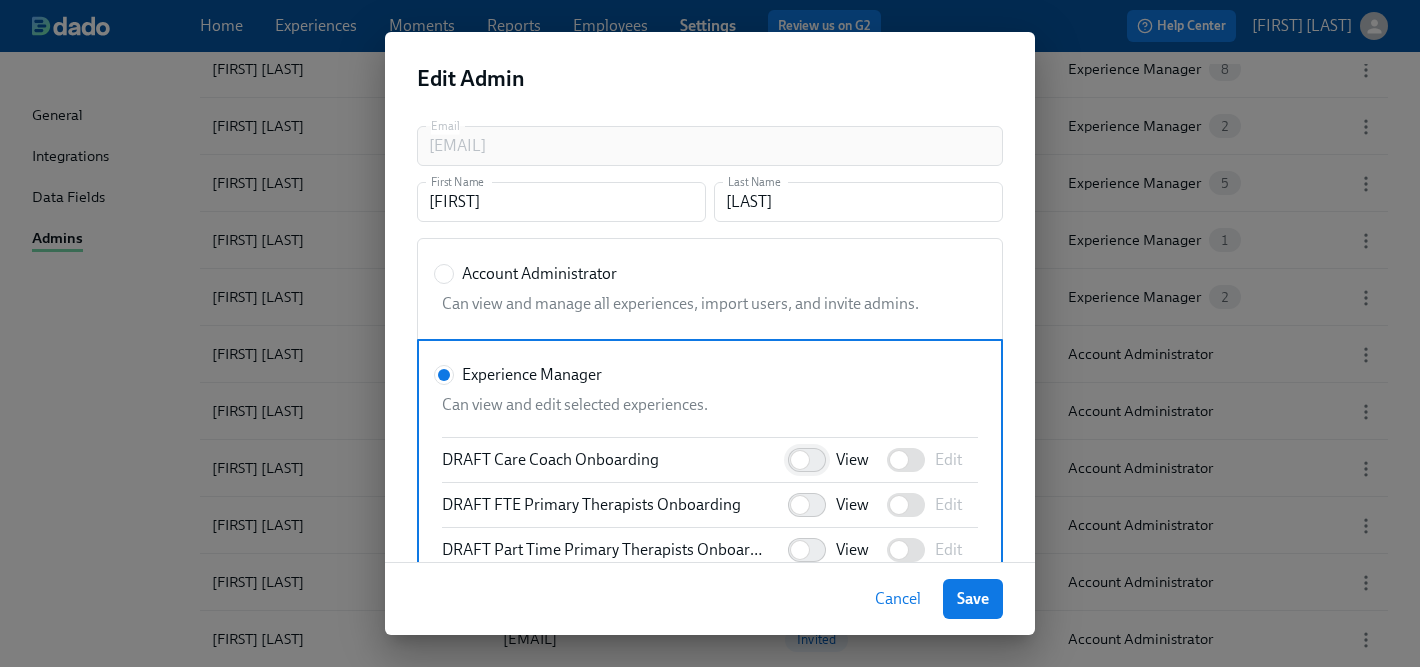 click on "View" at bounding box center (800, 460) 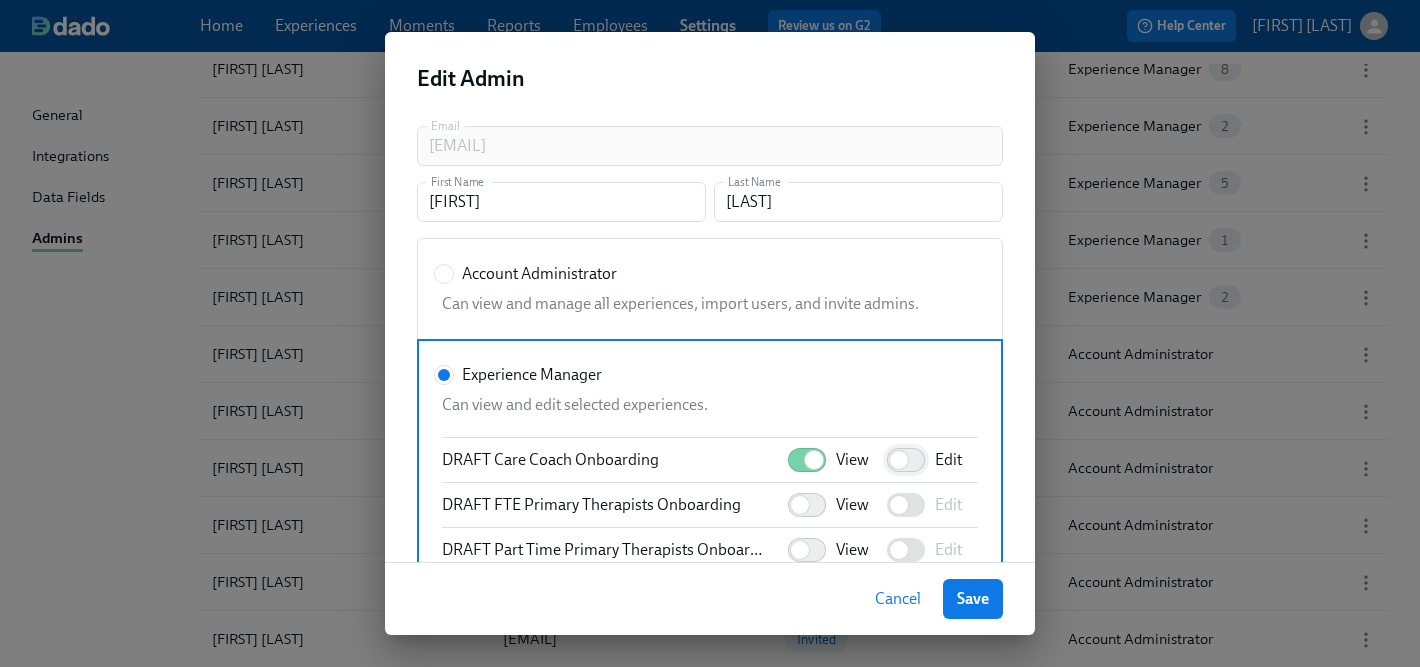 click on "Edit" at bounding box center [899, 460] 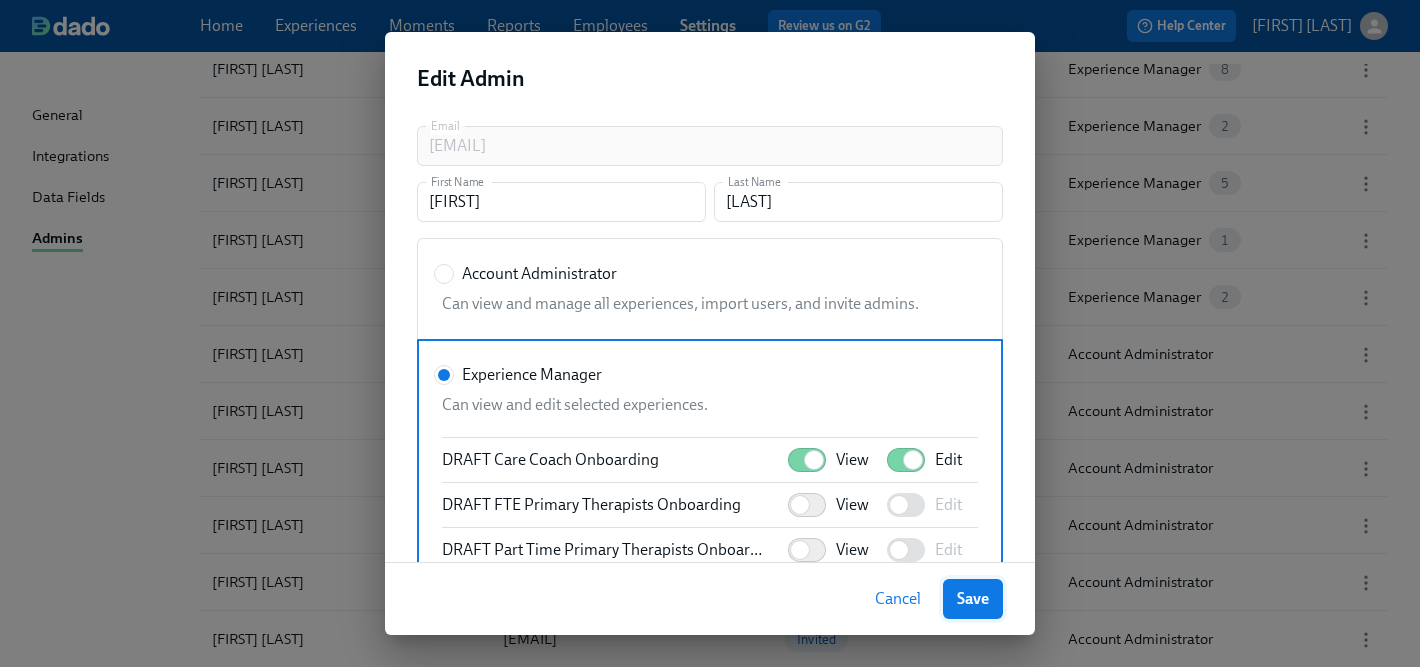 click on "Save" at bounding box center (973, 599) 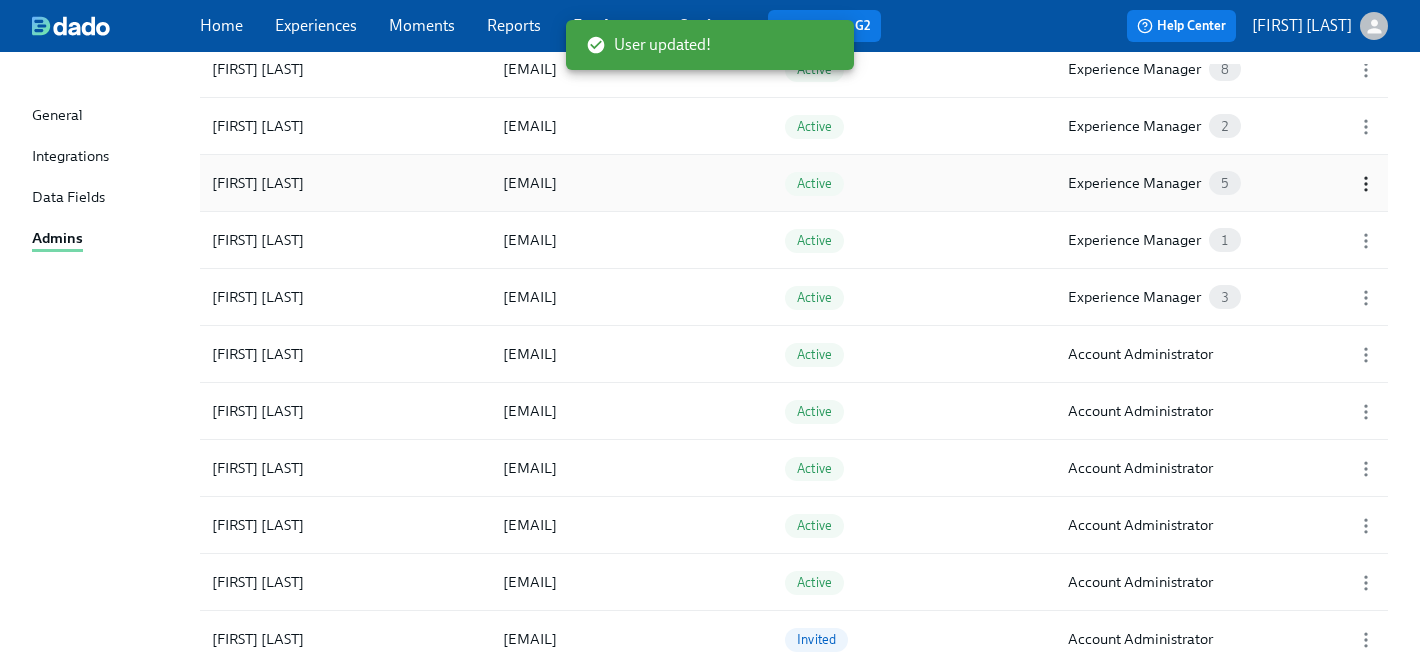 click 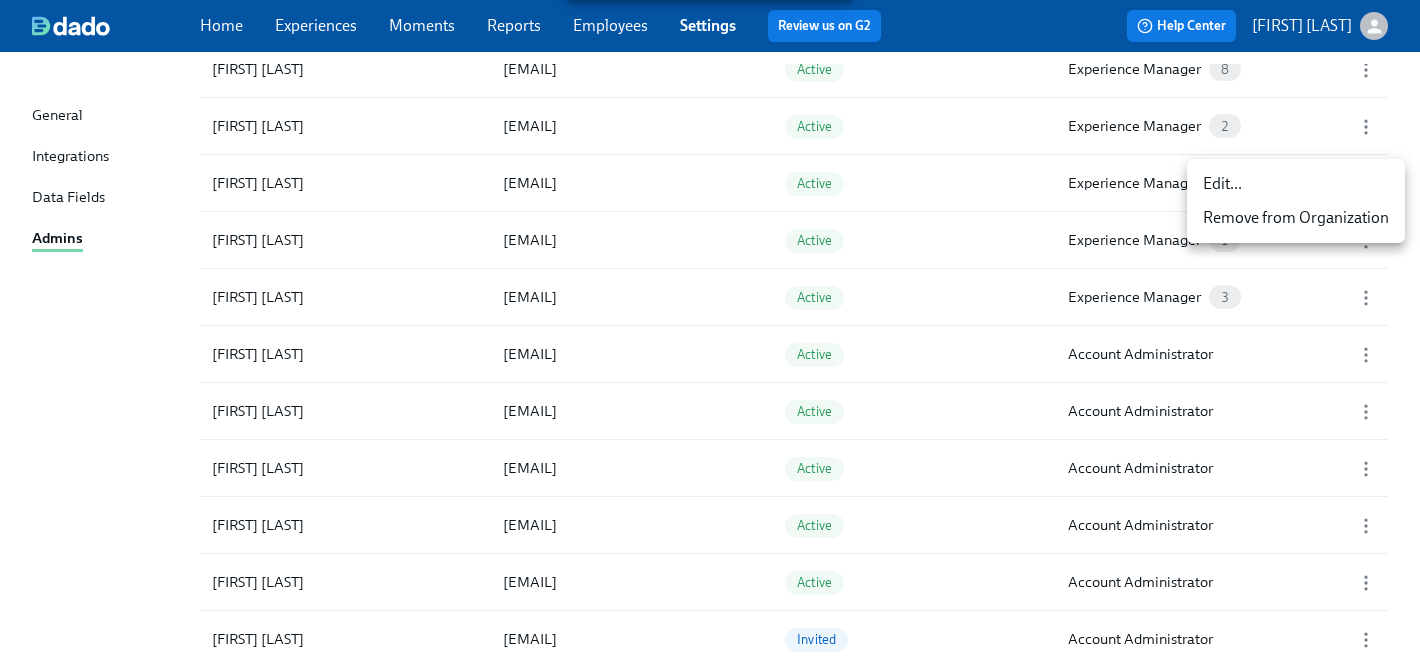 click on "Edit..." at bounding box center (1222, 184) 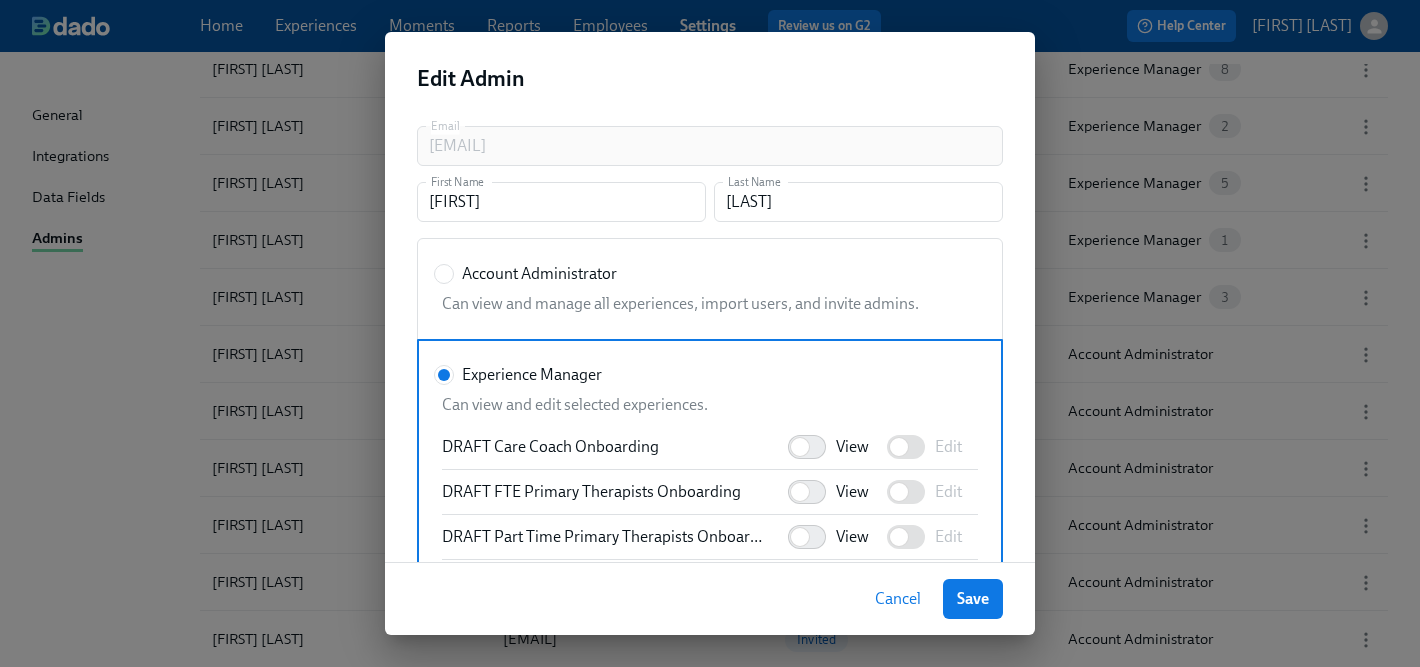 scroll, scrollTop: 1404, scrollLeft: 0, axis: vertical 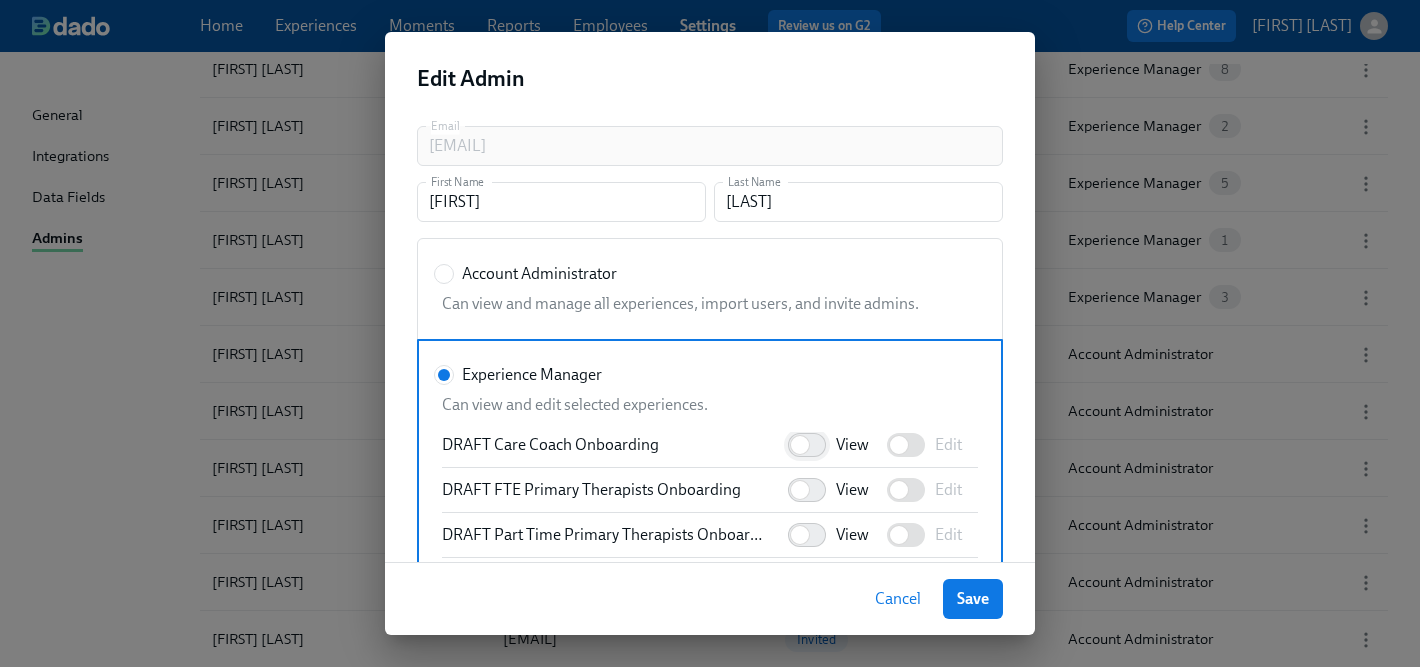 click on "View" at bounding box center (800, 445) 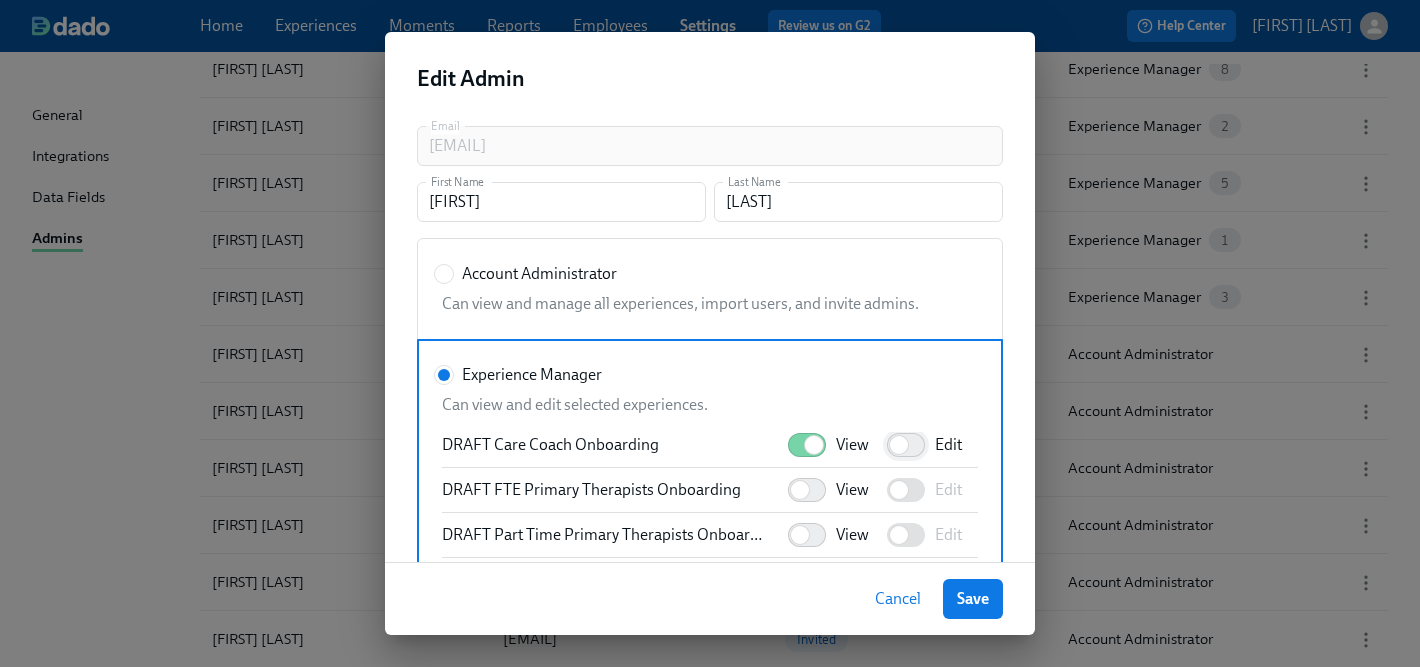 click on "Edit" at bounding box center (899, 445) 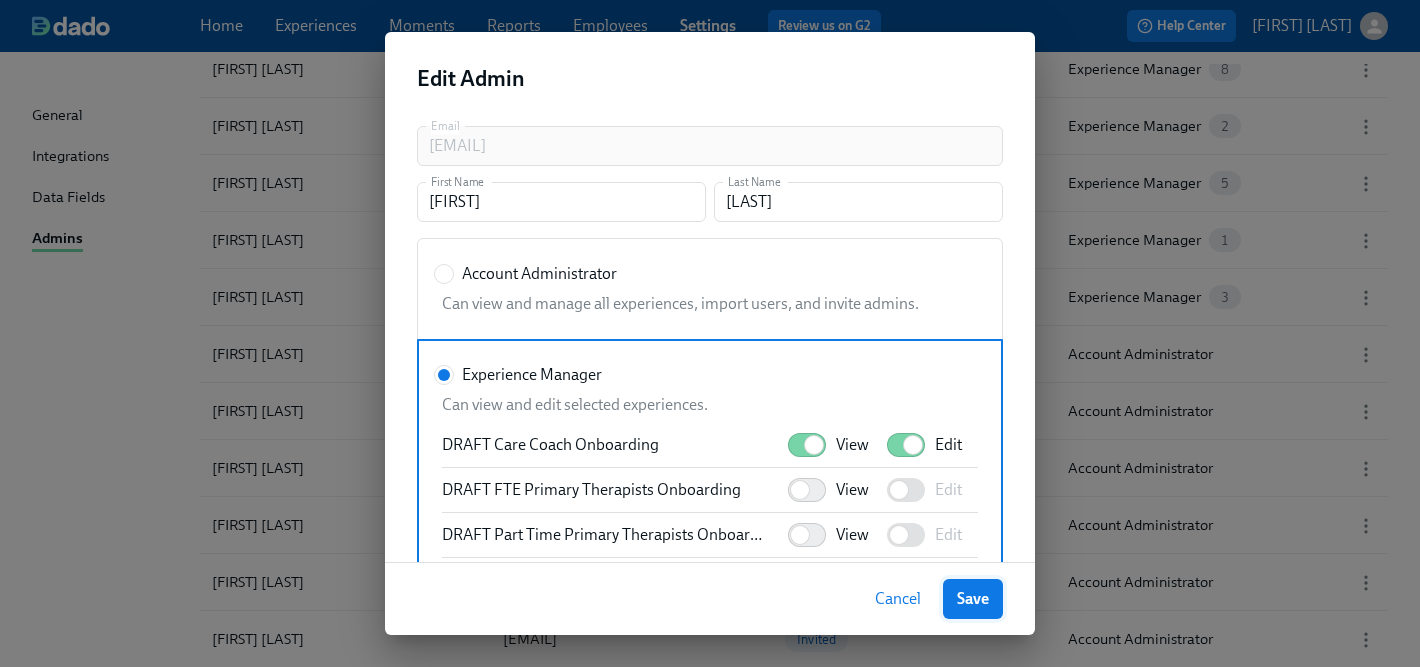click on "Save" at bounding box center (973, 599) 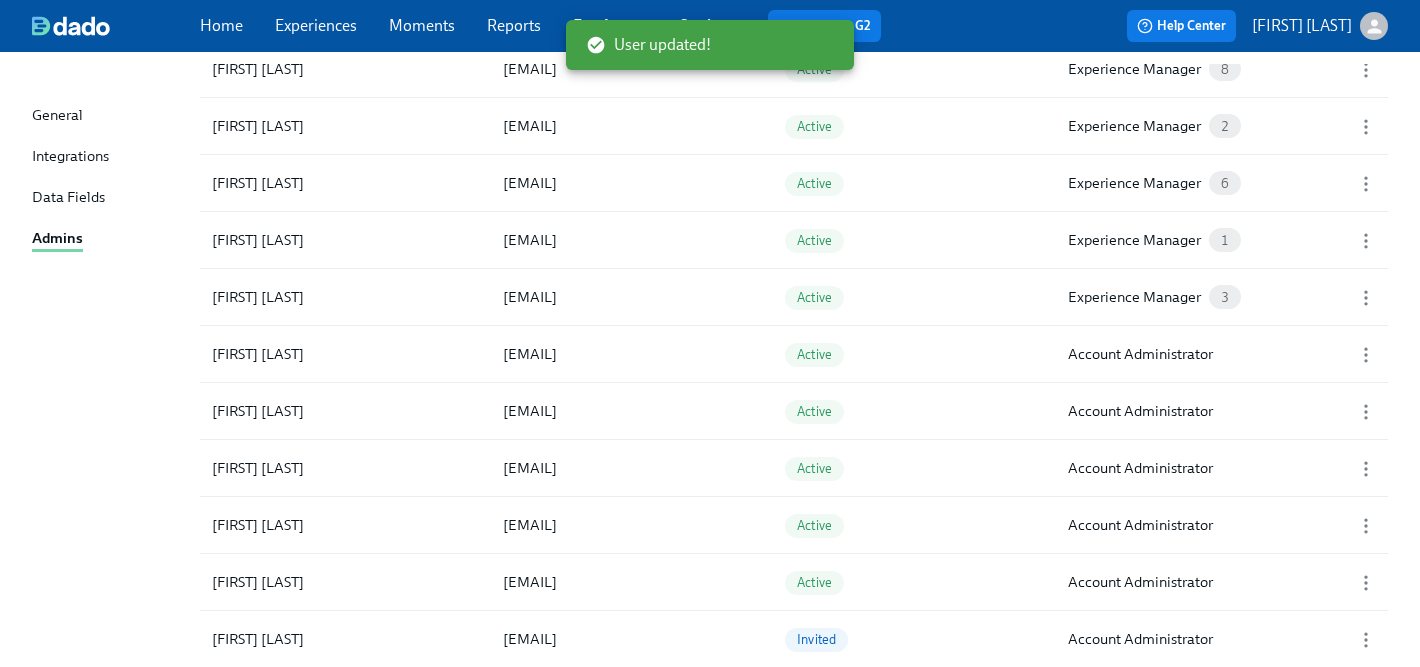 scroll, scrollTop: 1824, scrollLeft: 0, axis: vertical 